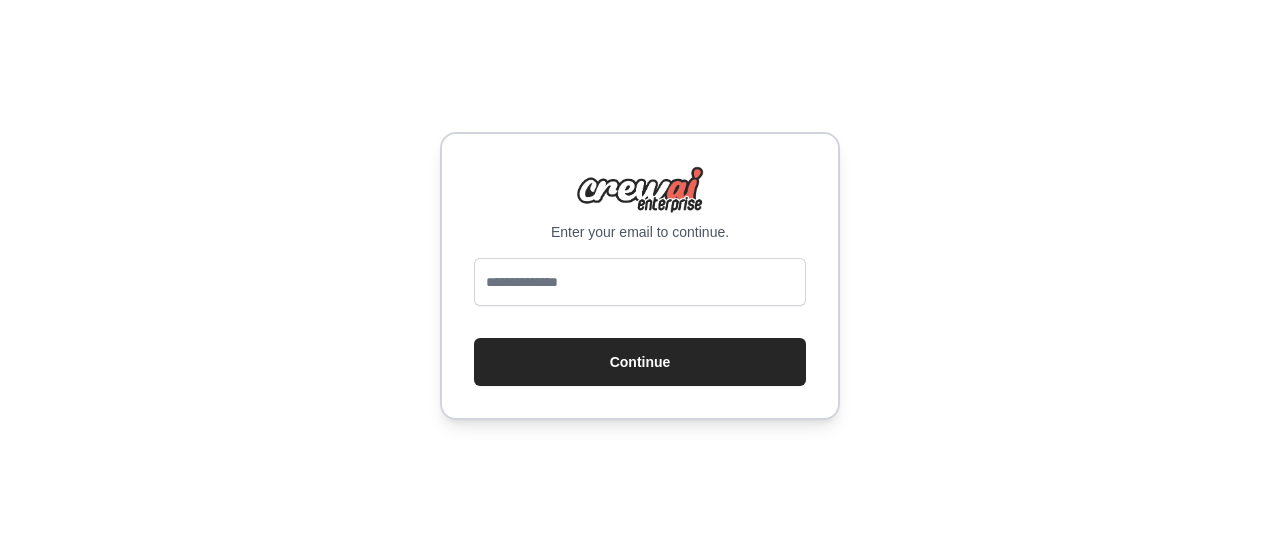 scroll, scrollTop: 0, scrollLeft: 0, axis: both 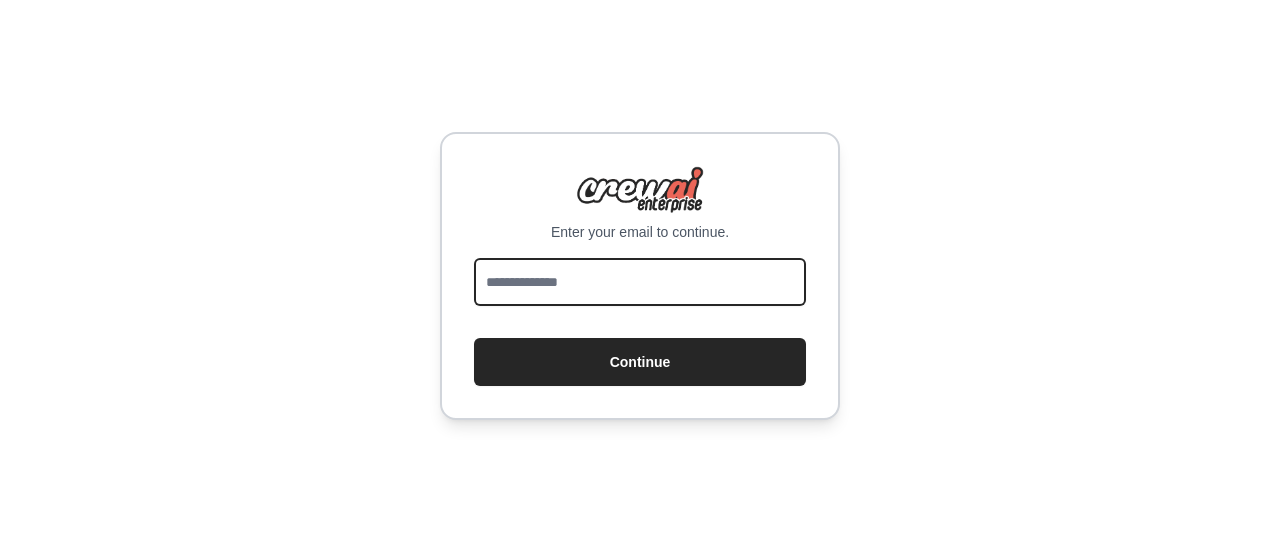 drag, startPoint x: 0, startPoint y: 0, endPoint x: 628, endPoint y: 299, distance: 695.5466 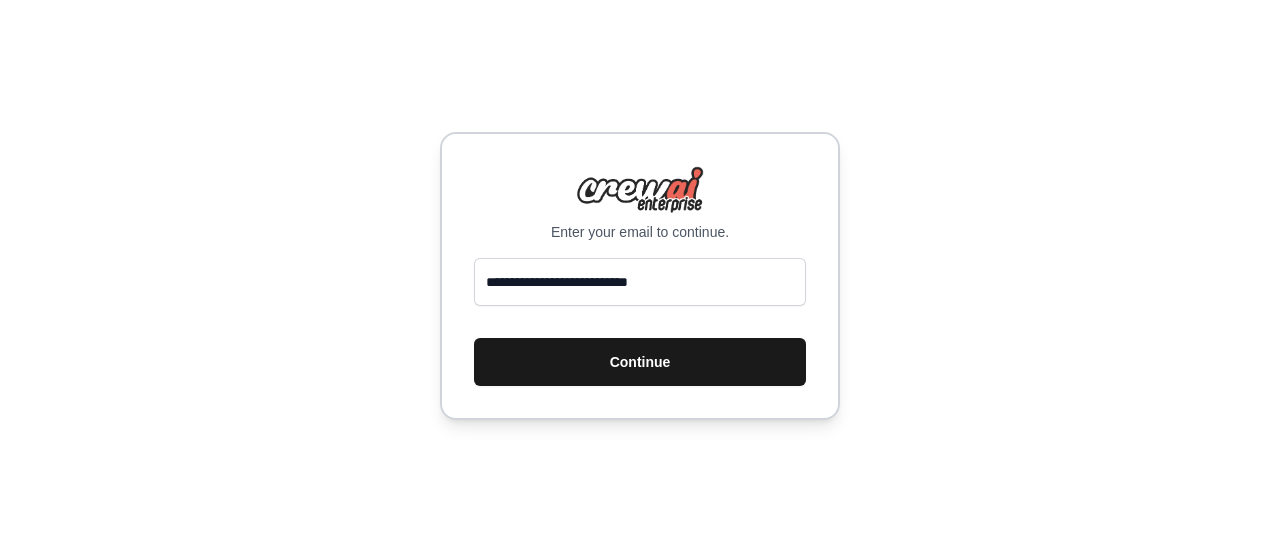 click on "Continue" at bounding box center (640, 362) 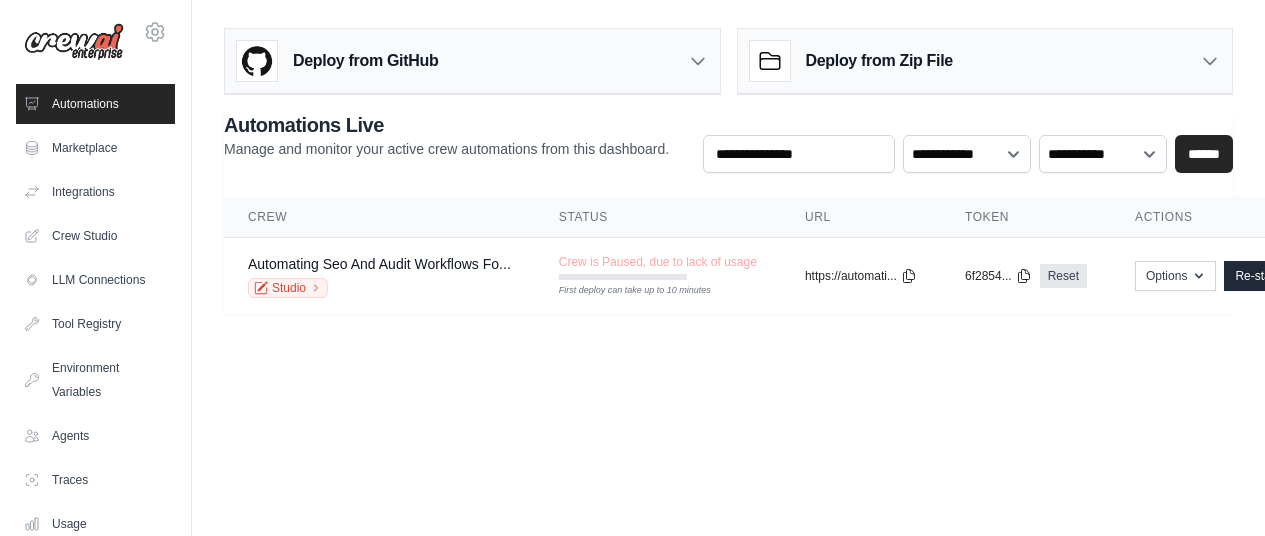 scroll, scrollTop: 0, scrollLeft: 0, axis: both 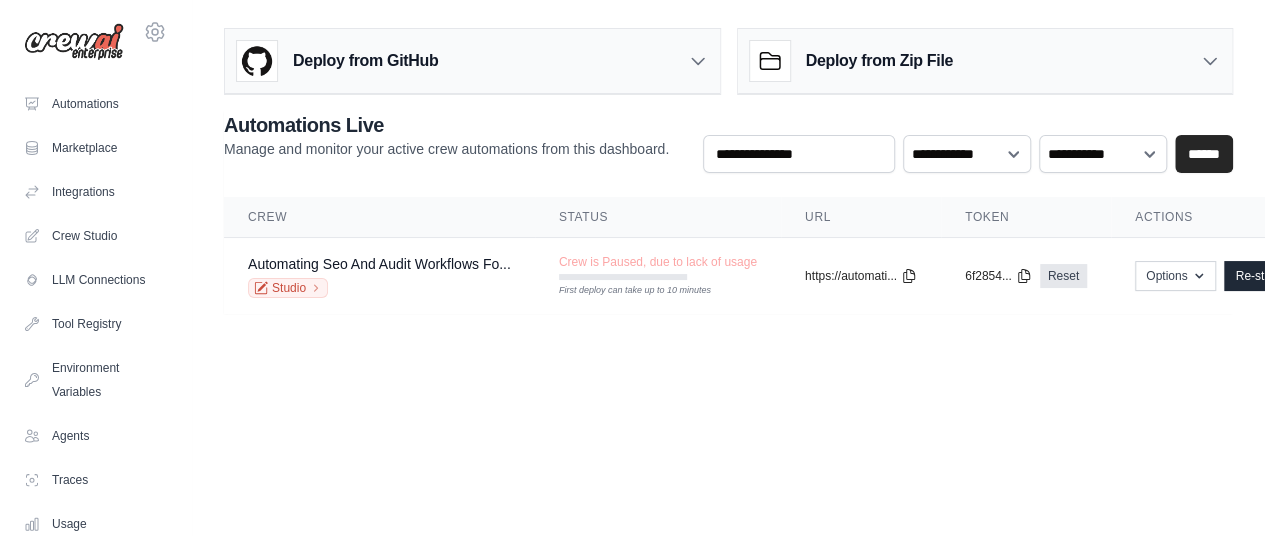 click on "Deploy from GitHub" at bounding box center [472, 61] 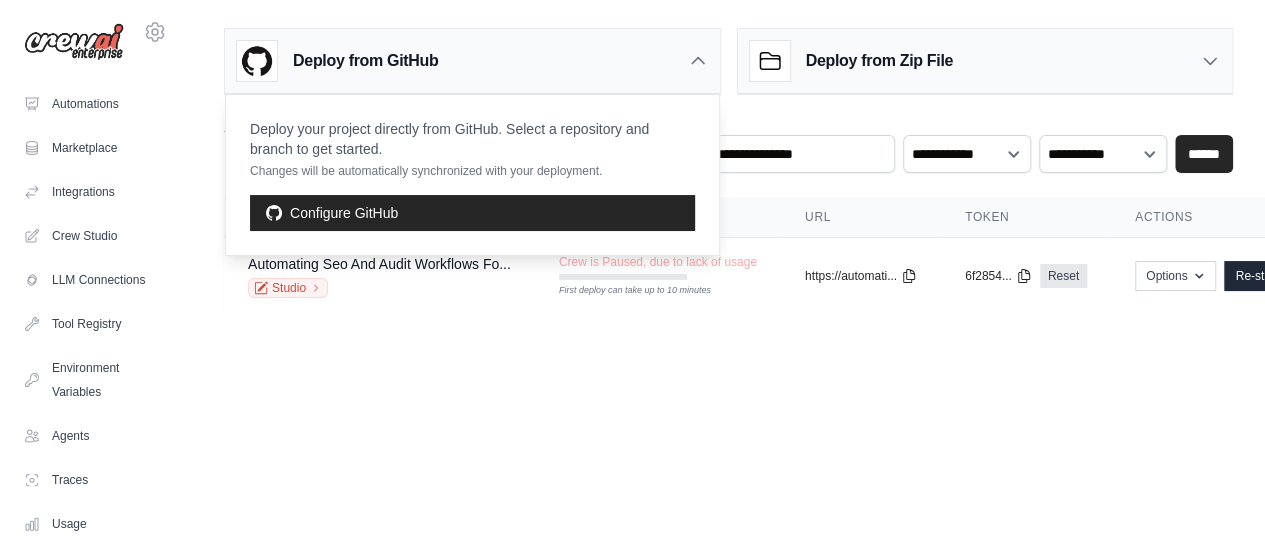 click on "Deploy from Zip File" at bounding box center [851, 61] 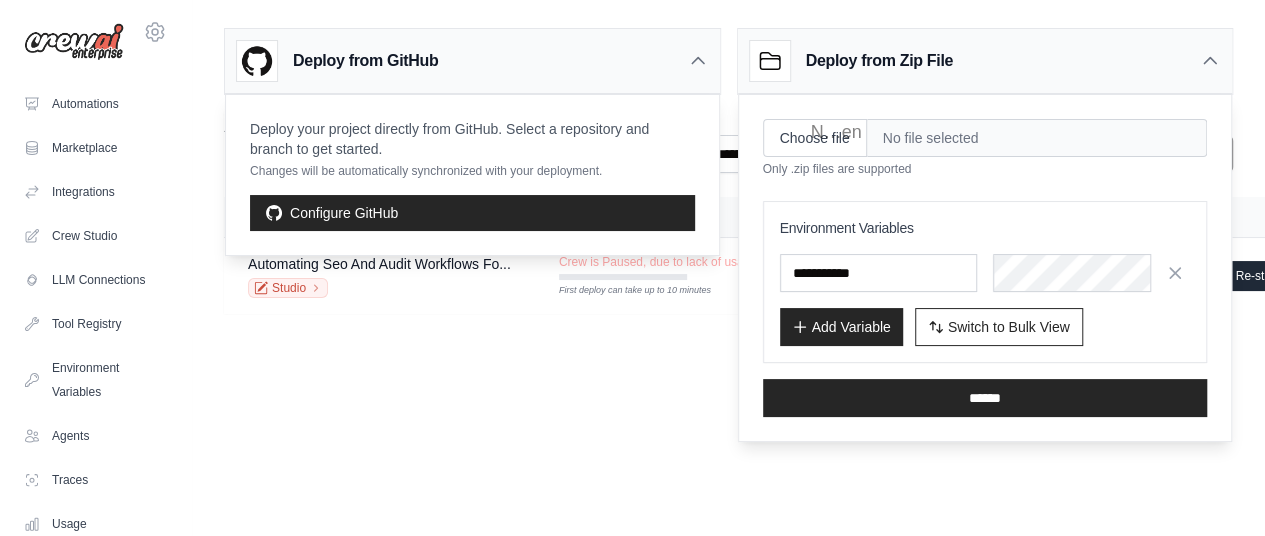 click on "niranjan.reddy@indiamart.com
Settings
Automations
Marketplace
Integrations
Documentation" at bounding box center (632, 268) 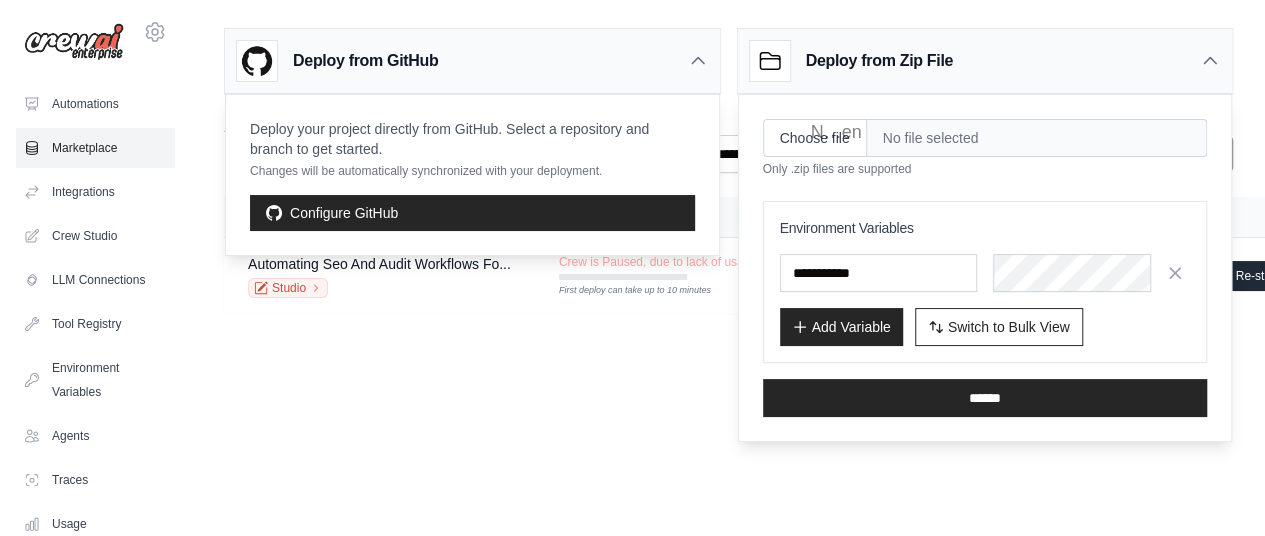 click on "Marketplace" at bounding box center (95, 148) 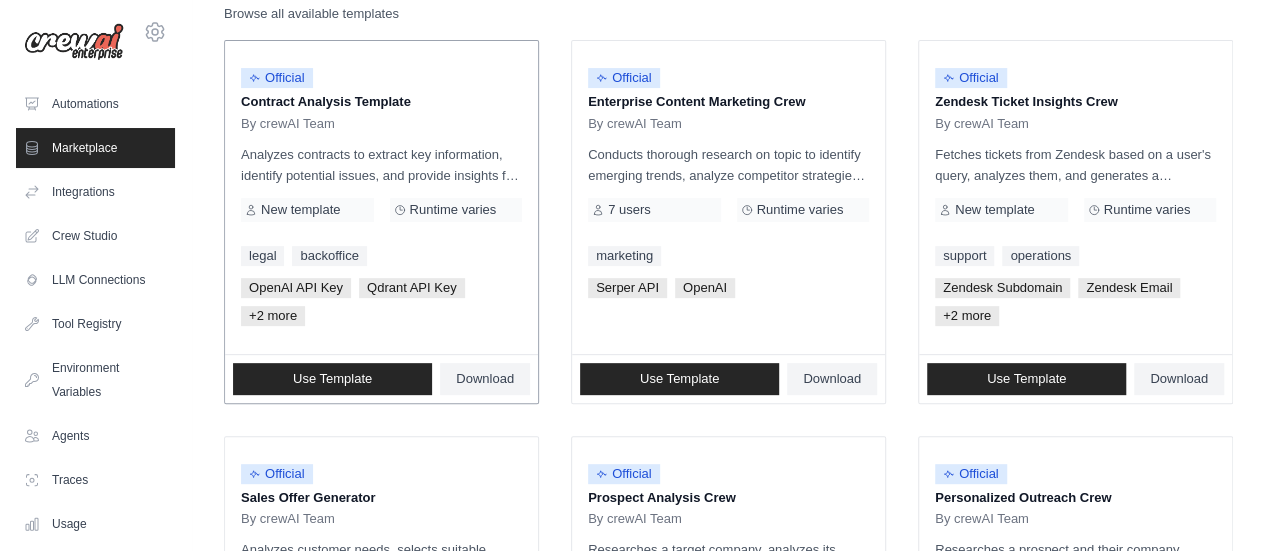 scroll, scrollTop: 0, scrollLeft: 0, axis: both 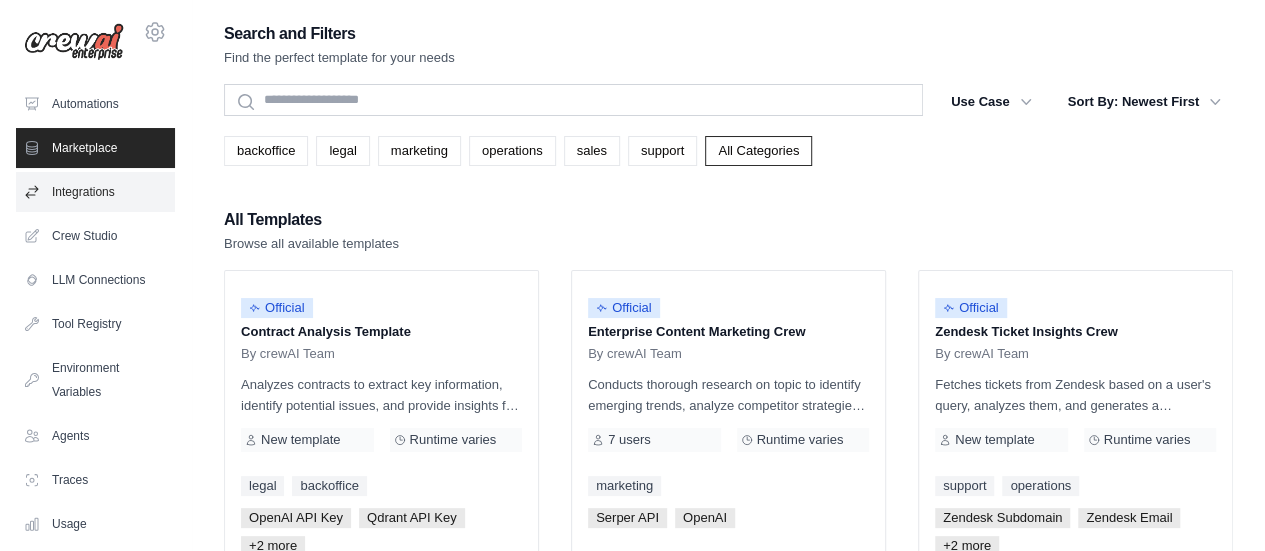click on "Integrations" at bounding box center [95, 192] 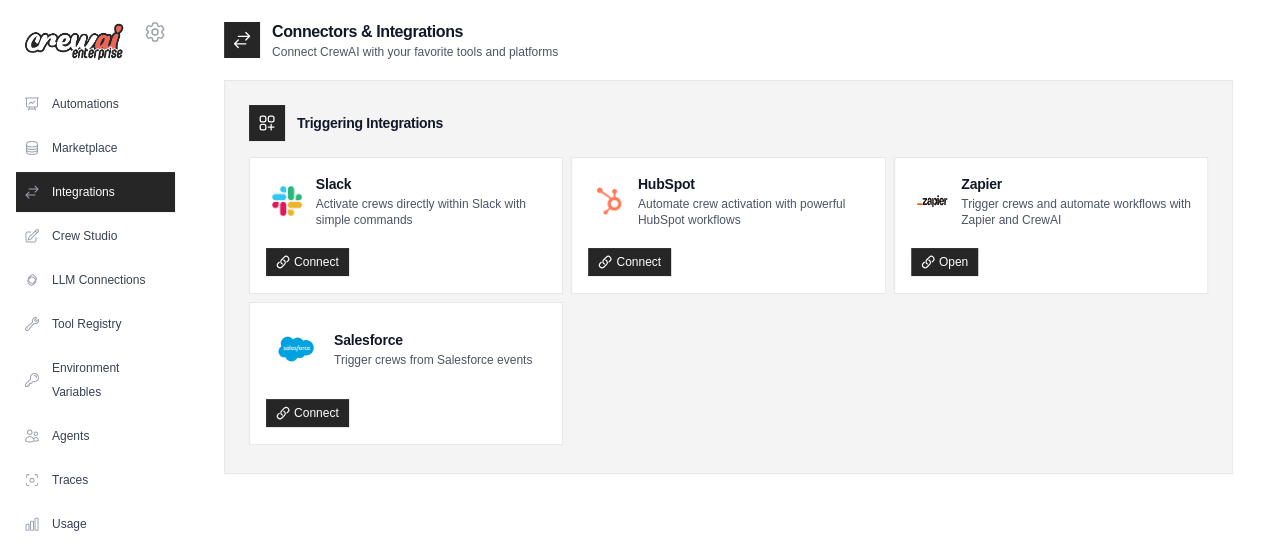 click on "Automations
Marketplace
Integrations
Crew Studio
LLM Connections" at bounding box center (95, 336) 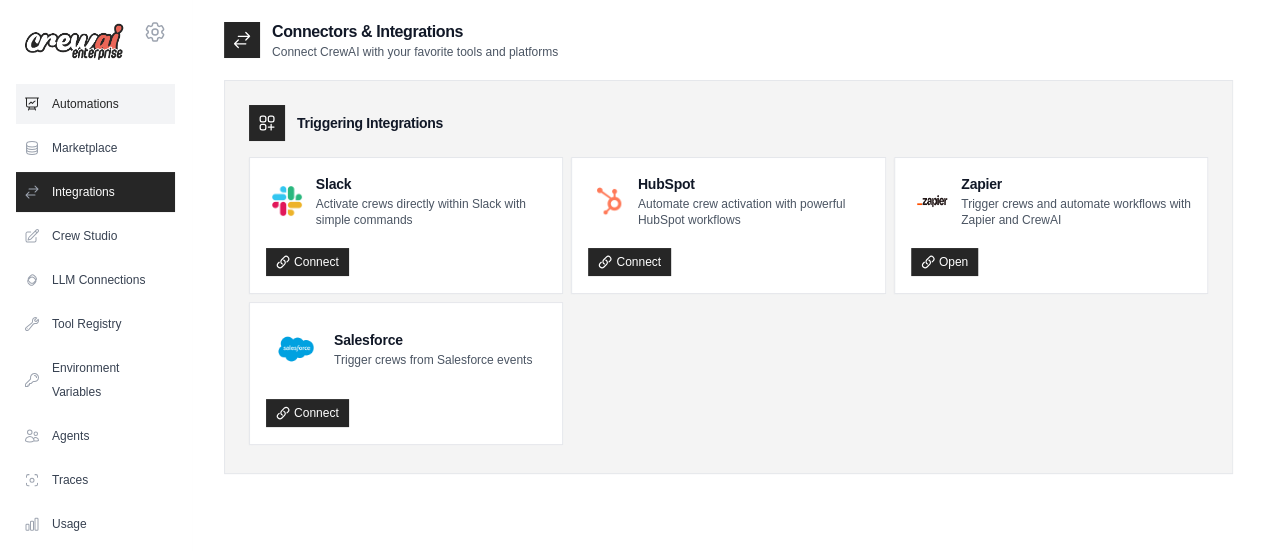click on "Automations" at bounding box center [95, 104] 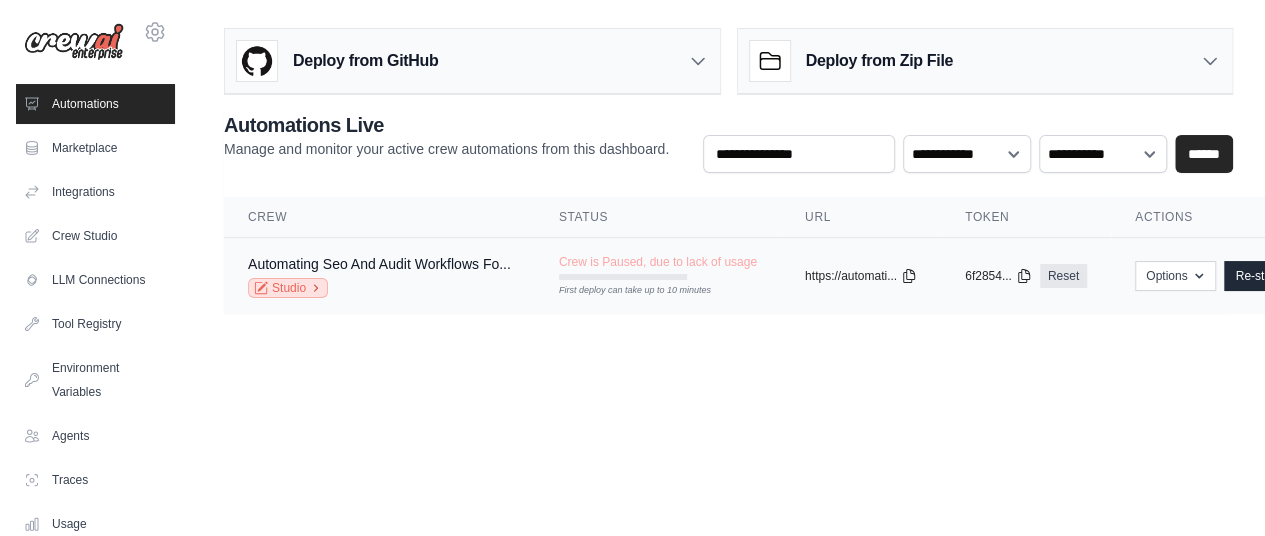click on "Studio" at bounding box center (288, 288) 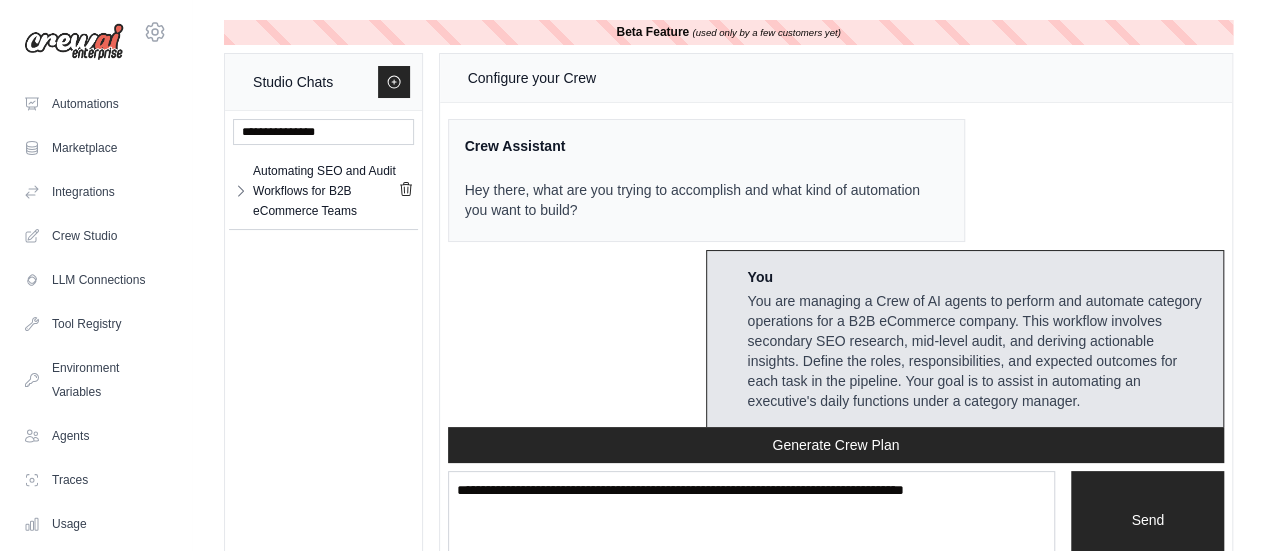 scroll, scrollTop: 14667, scrollLeft: 0, axis: vertical 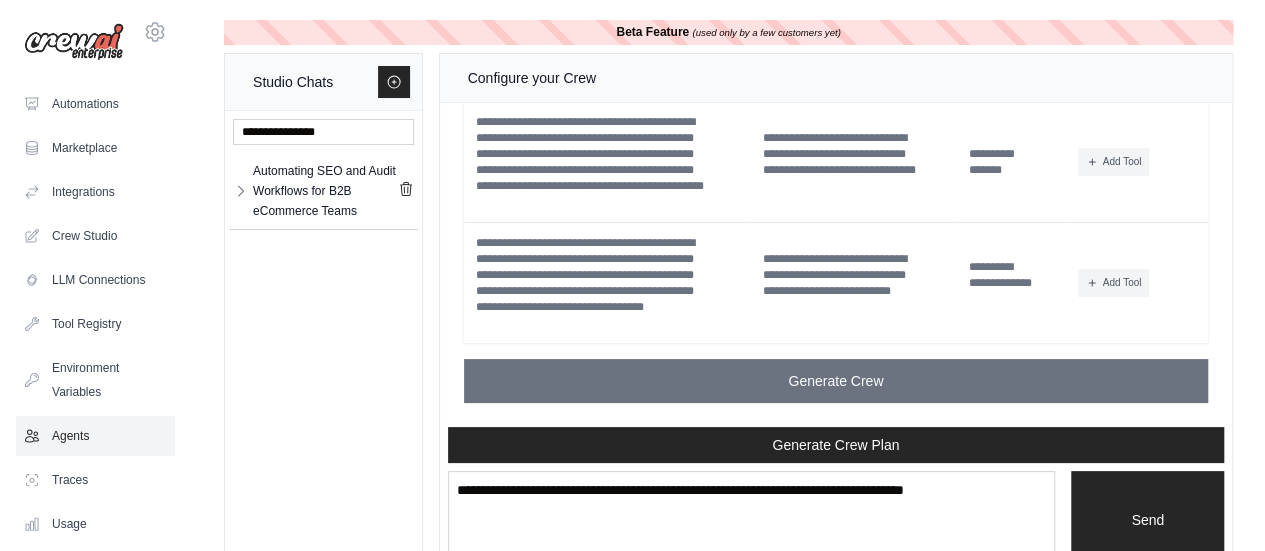 click on "Agents" at bounding box center [95, 436] 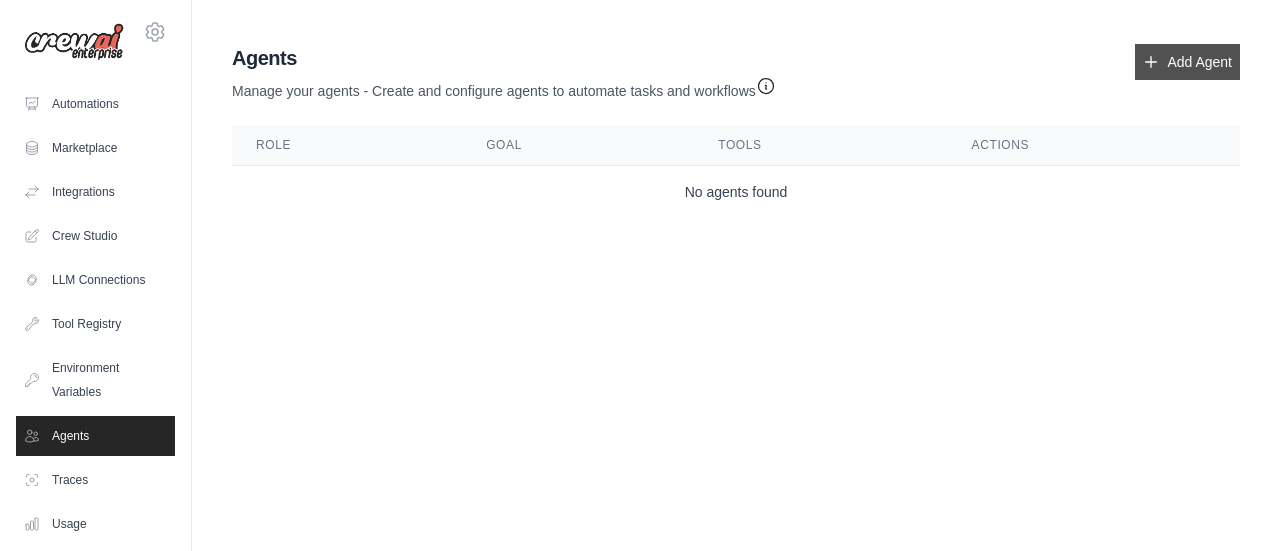 click on "Add Agent" at bounding box center (1187, 62) 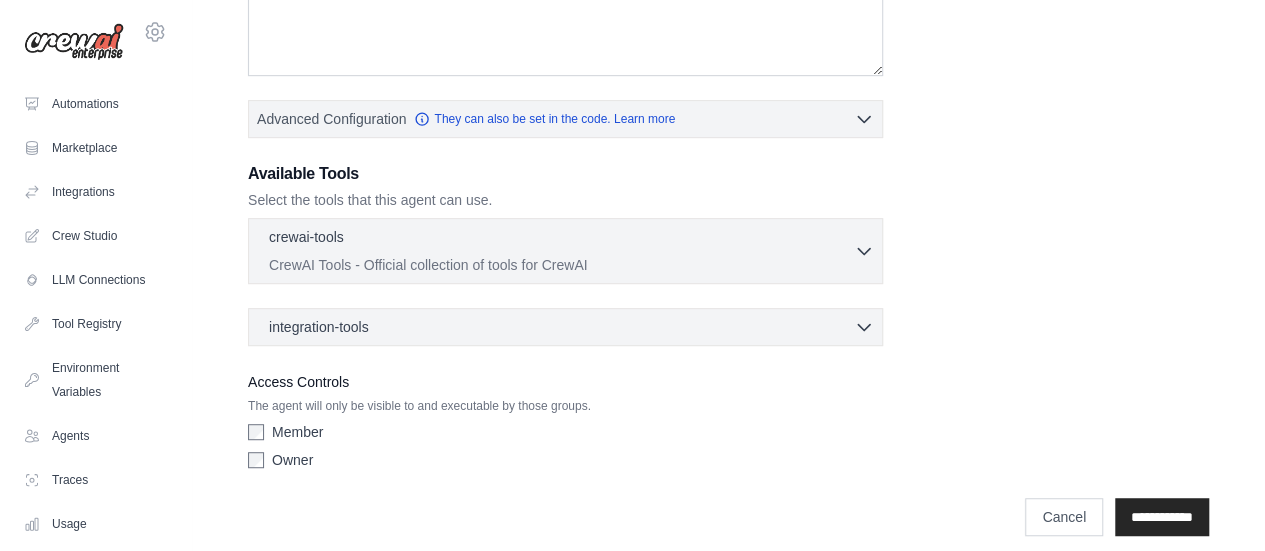 scroll, scrollTop: 426, scrollLeft: 0, axis: vertical 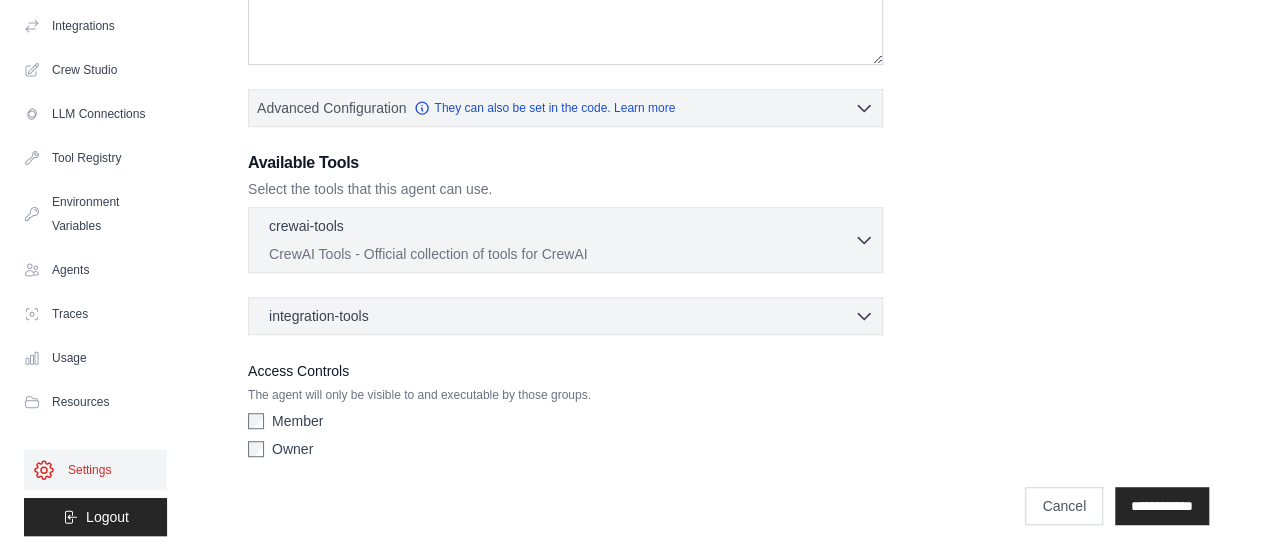 click on "Settings" at bounding box center [95, 470] 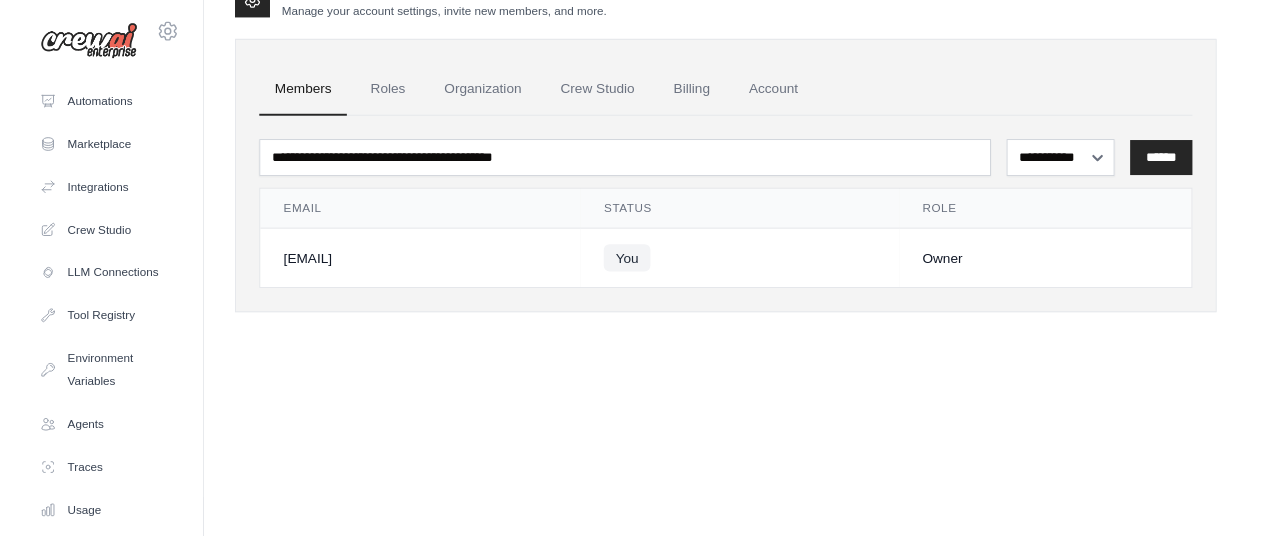 scroll, scrollTop: 0, scrollLeft: 0, axis: both 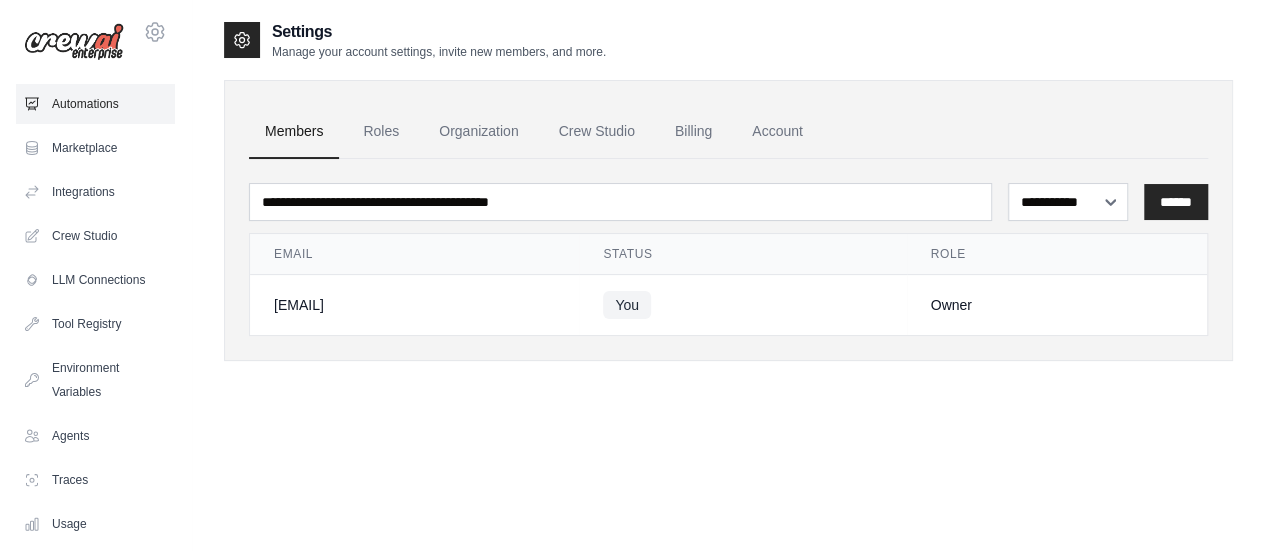 click on "Automations" at bounding box center [95, 104] 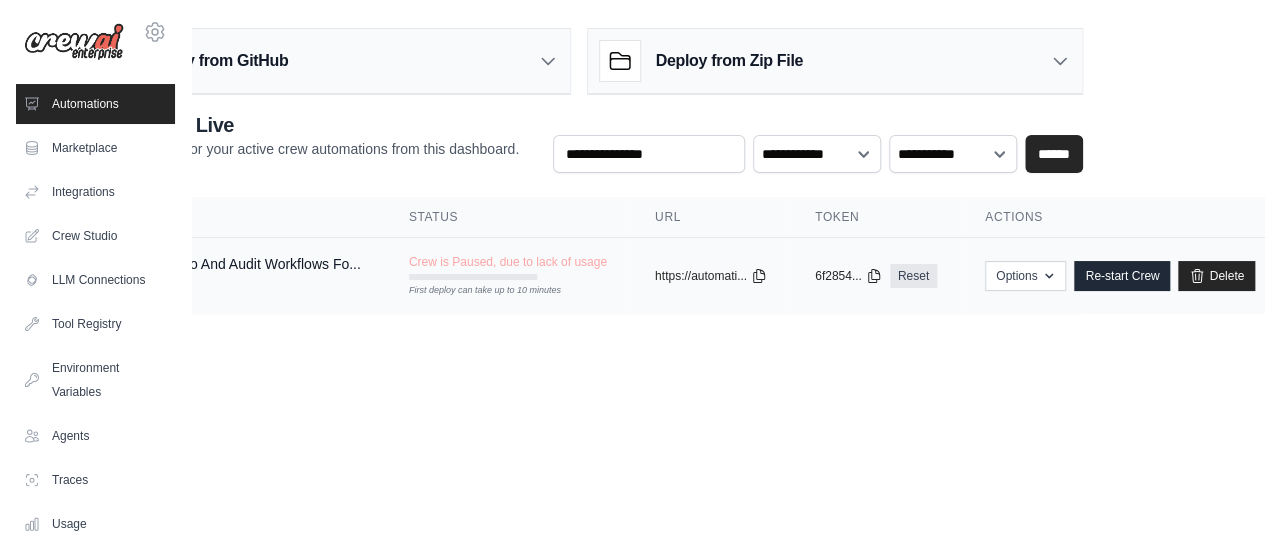 scroll, scrollTop: 0, scrollLeft: 162, axis: horizontal 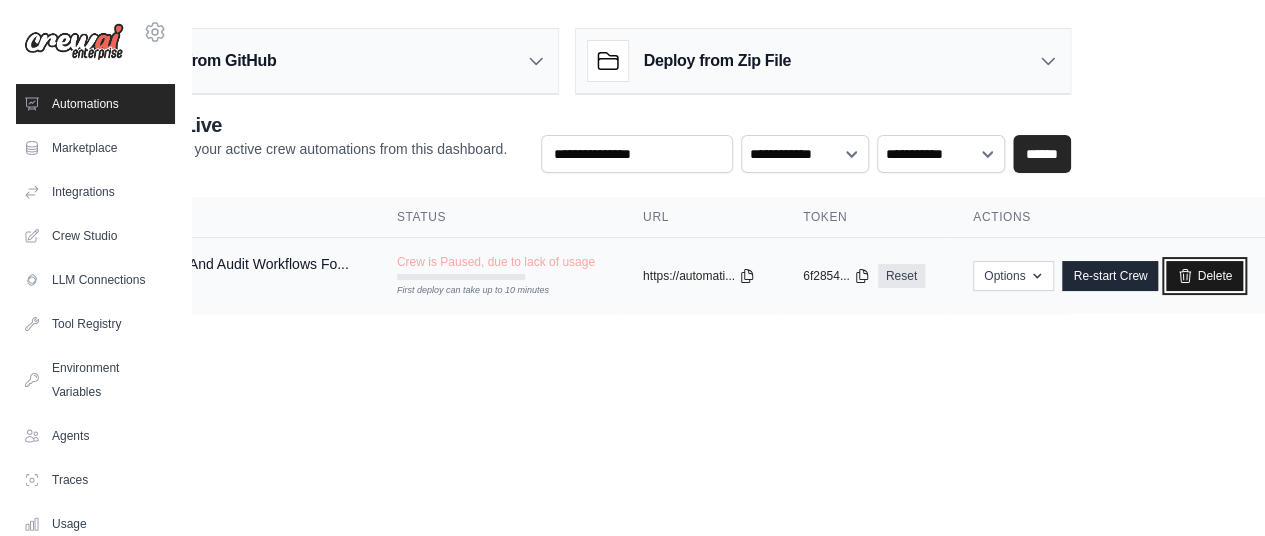 click on "Delete" at bounding box center (1204, 276) 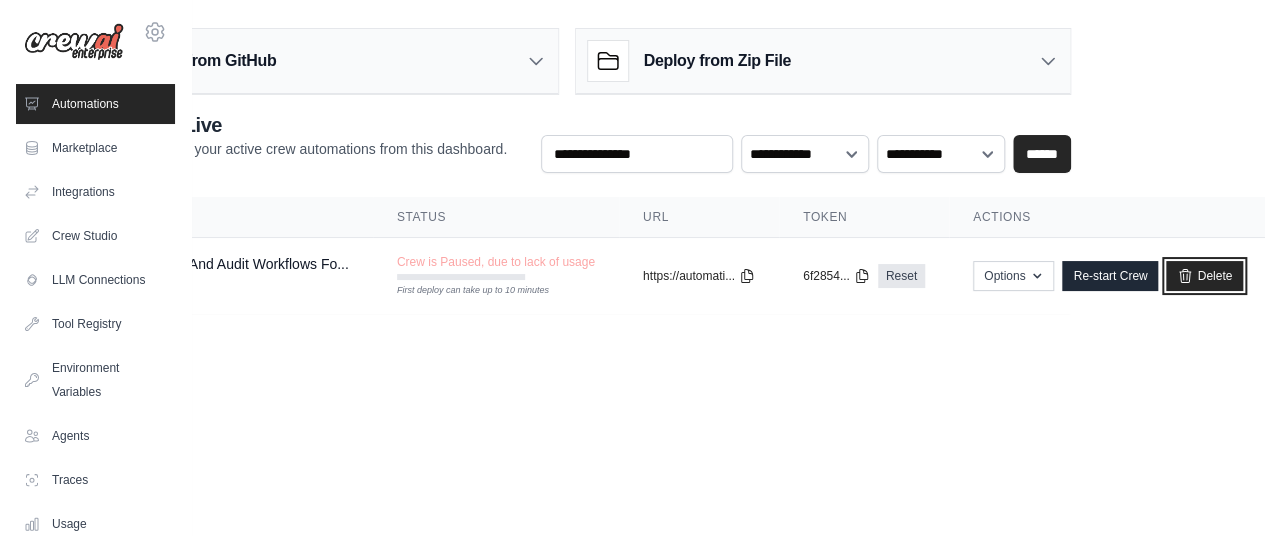 scroll, scrollTop: 0, scrollLeft: 0, axis: both 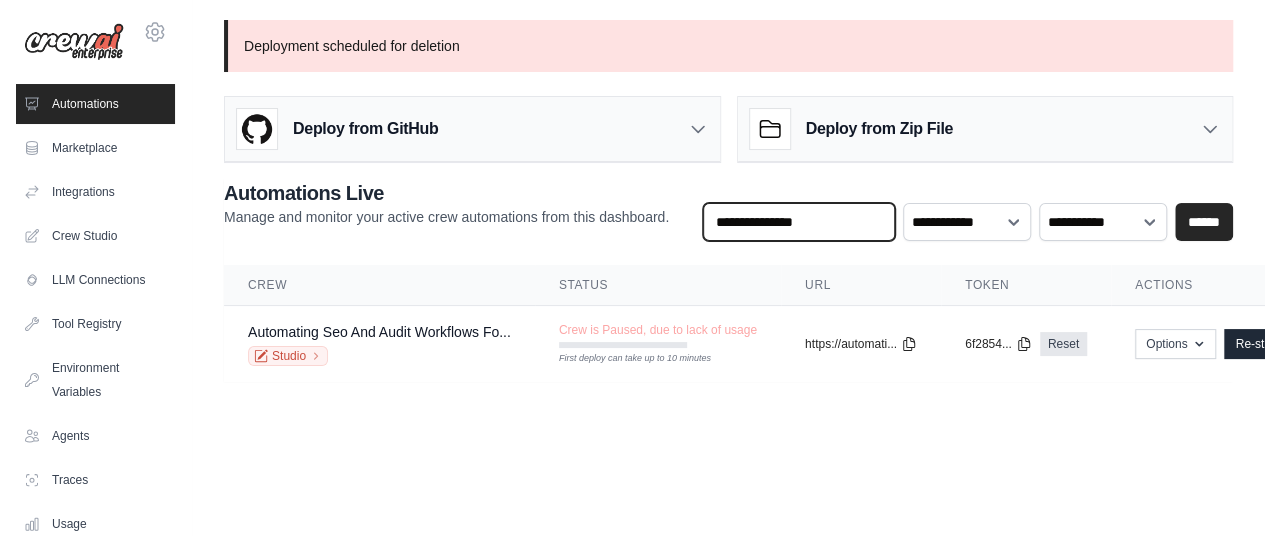 click at bounding box center [799, 222] 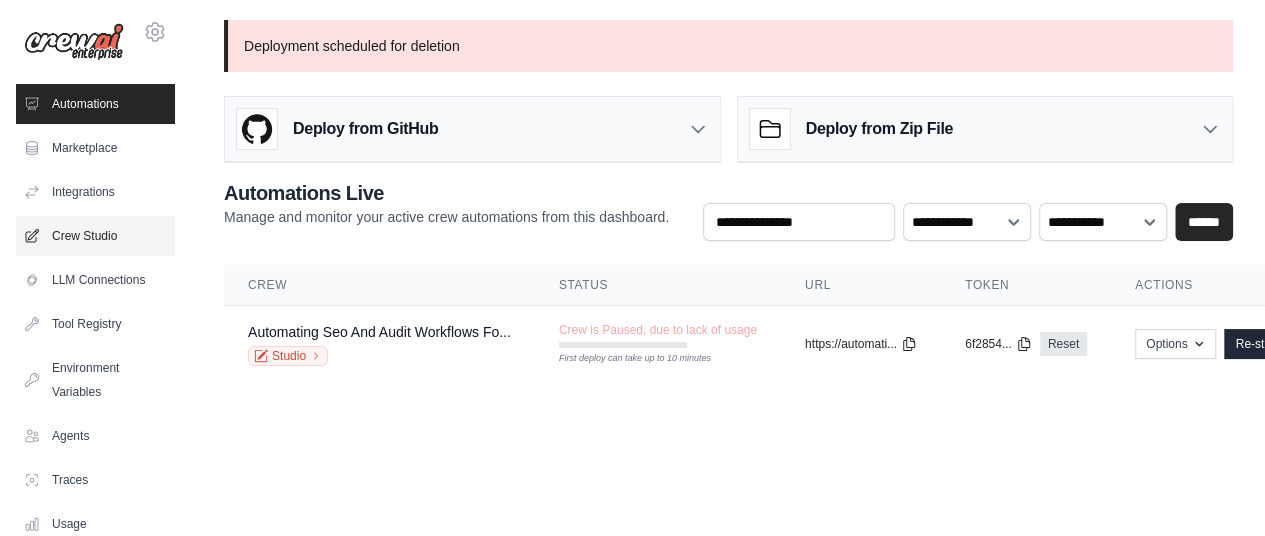 click on "Crew Studio" at bounding box center (95, 236) 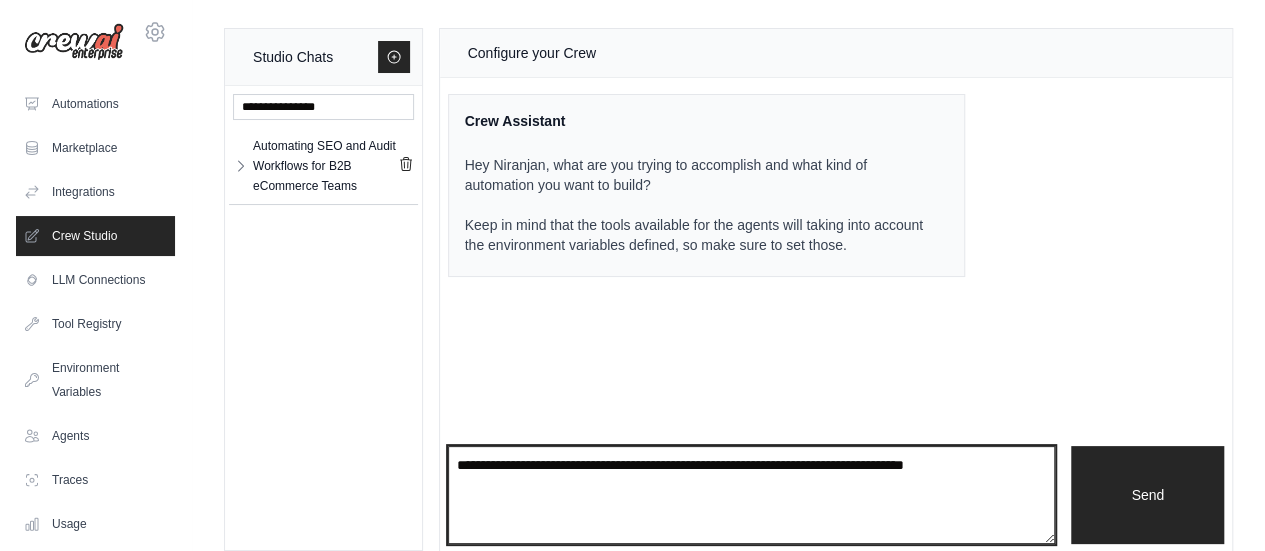 click at bounding box center (752, 495) 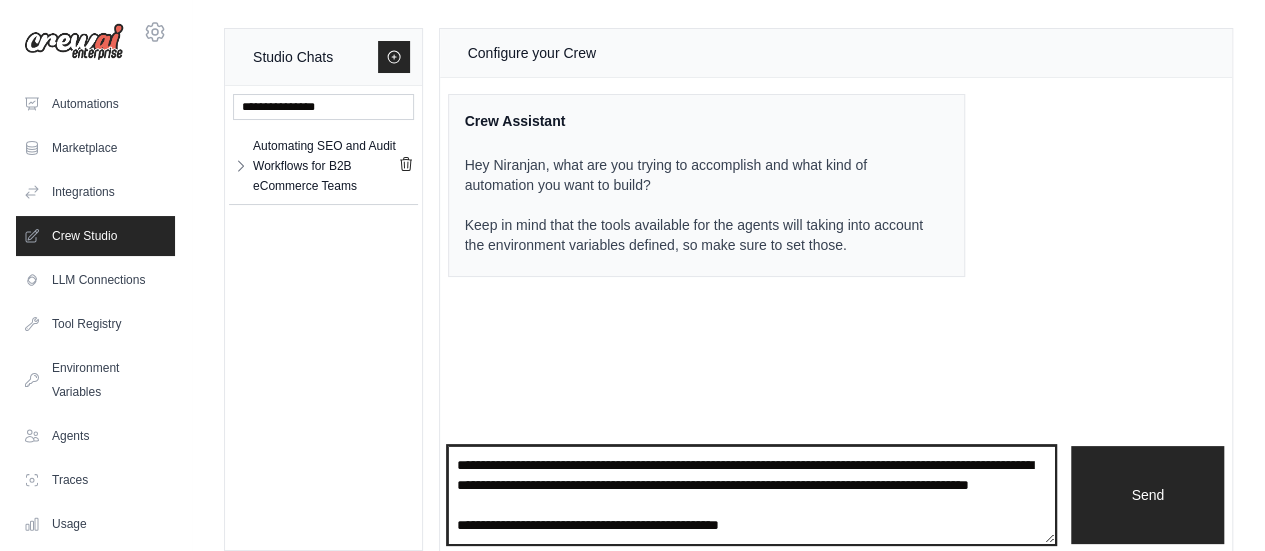 scroll, scrollTop: 2329, scrollLeft: 0, axis: vertical 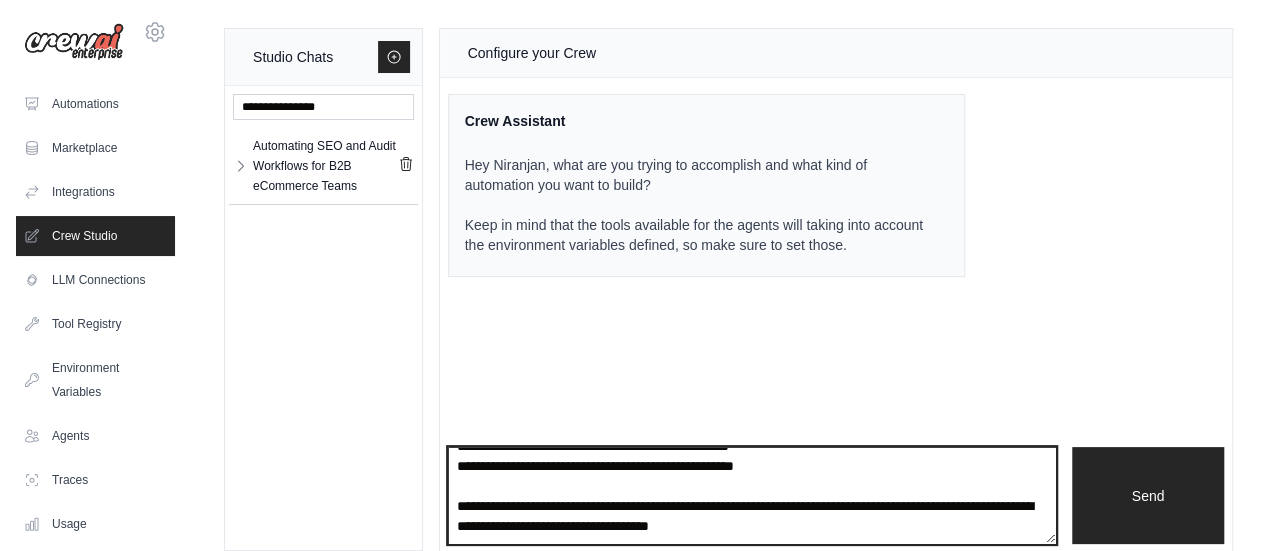 drag, startPoint x: 881, startPoint y: 523, endPoint x: 455, endPoint y: 496, distance: 426.85477 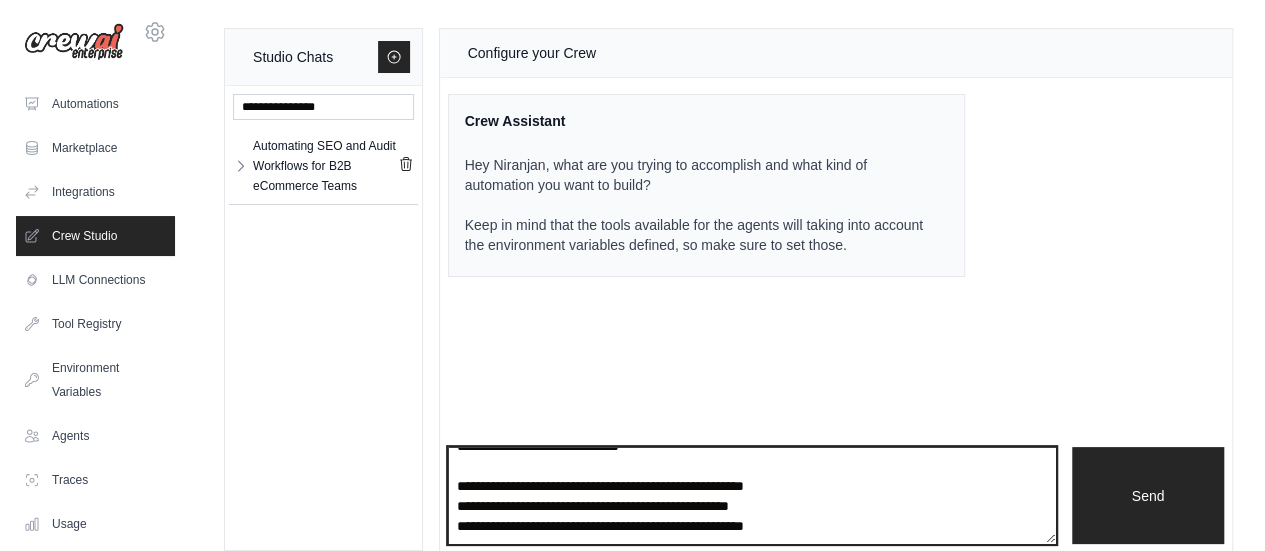 scroll, scrollTop: 2300, scrollLeft: 0, axis: vertical 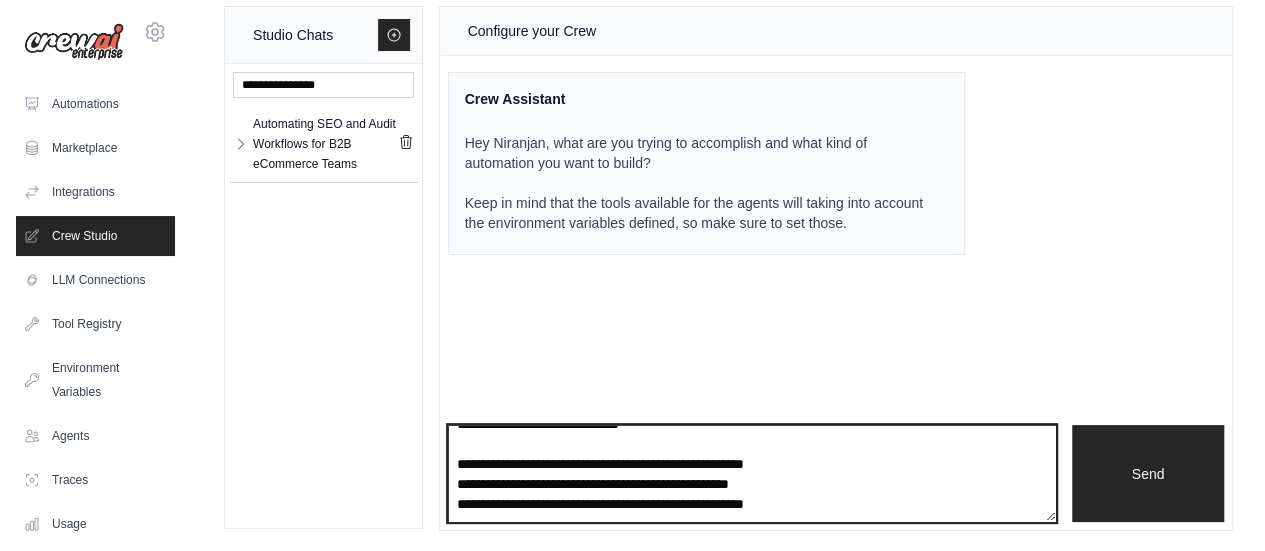 drag, startPoint x: 826, startPoint y: 493, endPoint x: 460, endPoint y: 448, distance: 368.756 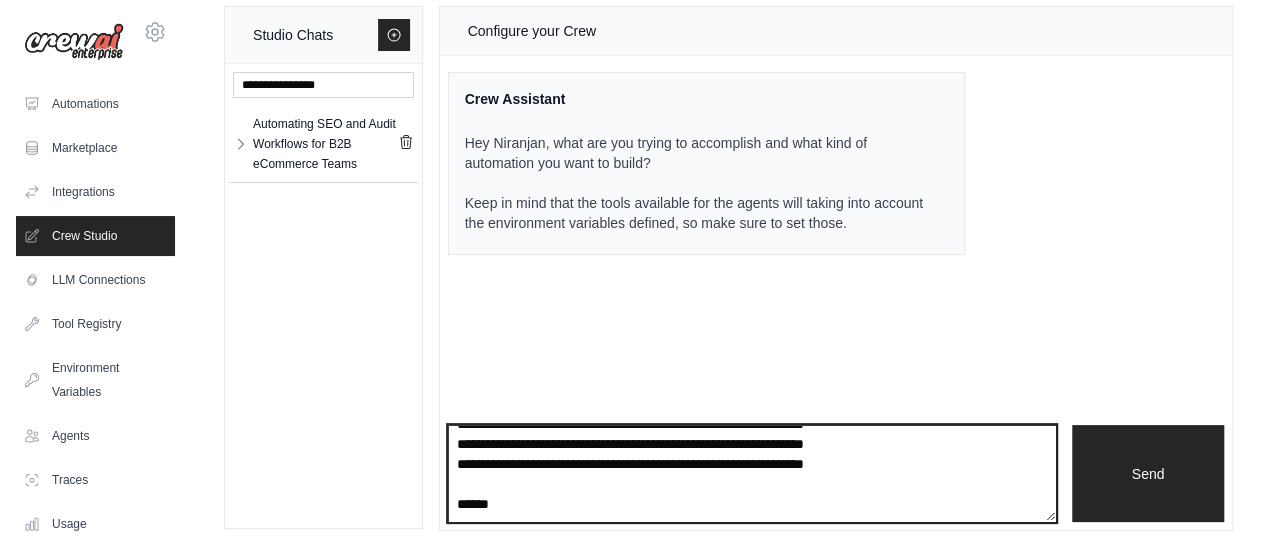 scroll, scrollTop: 2157, scrollLeft: 0, axis: vertical 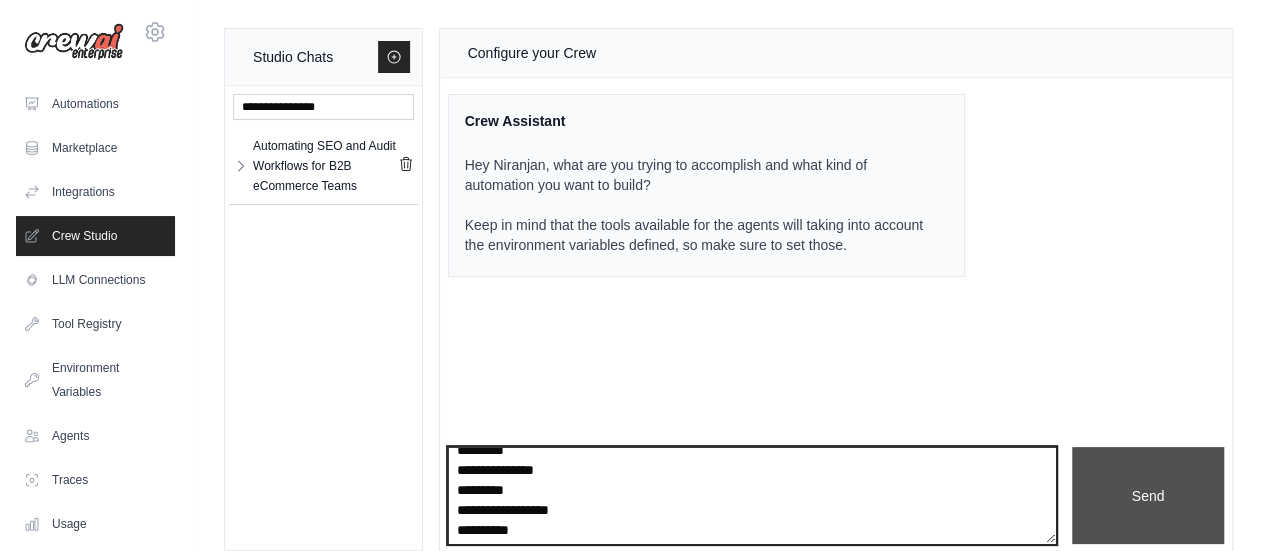 type on "**********" 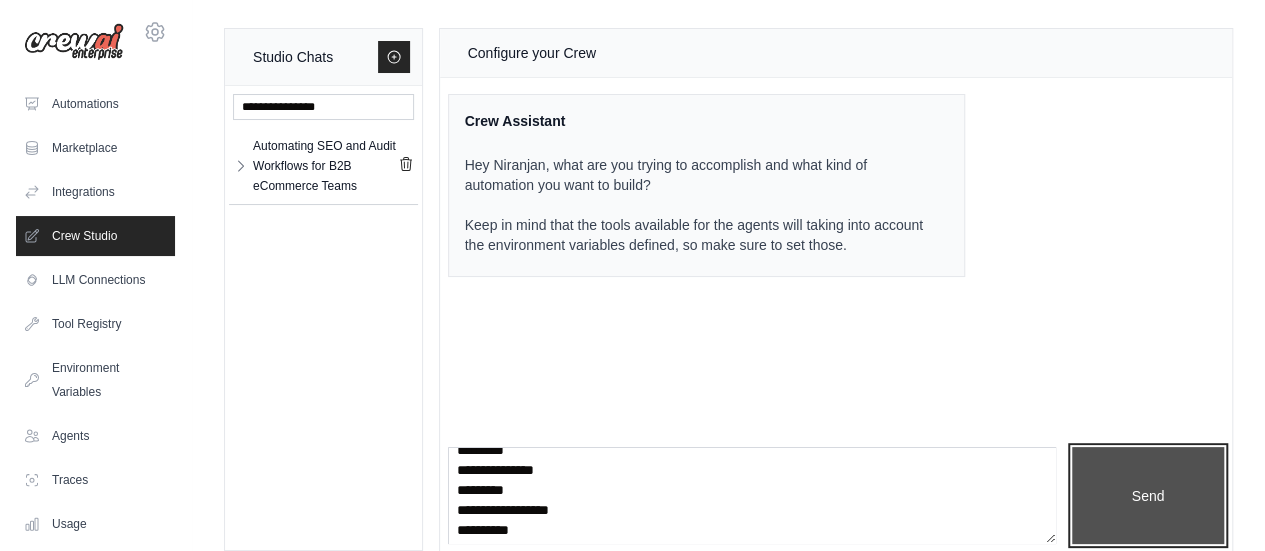 click on "Send" at bounding box center [1148, 495] 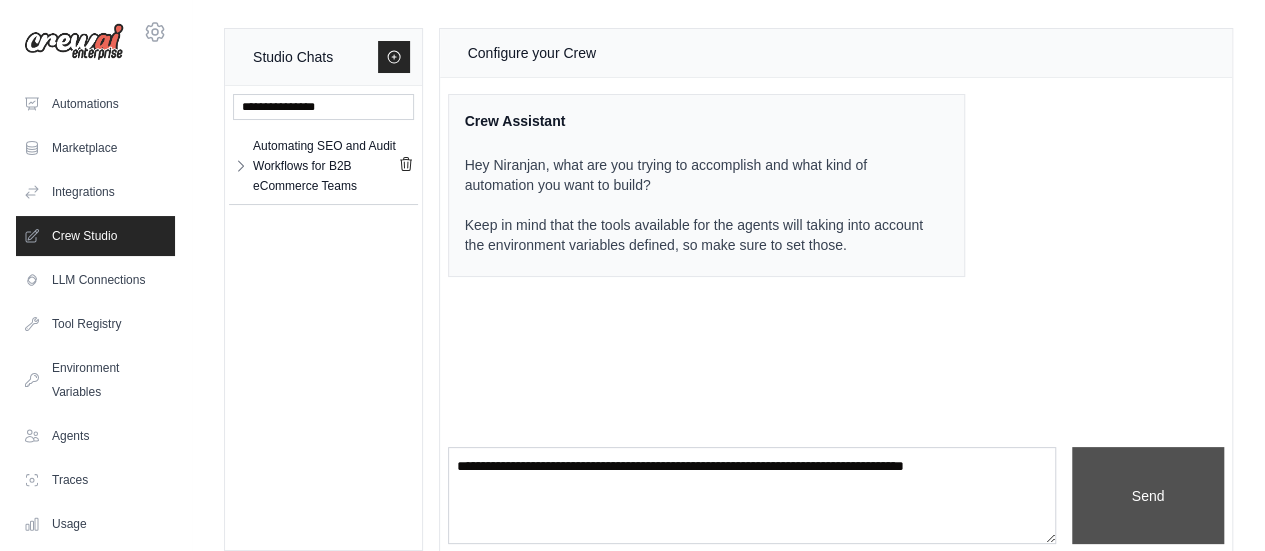 scroll, scrollTop: 0, scrollLeft: 0, axis: both 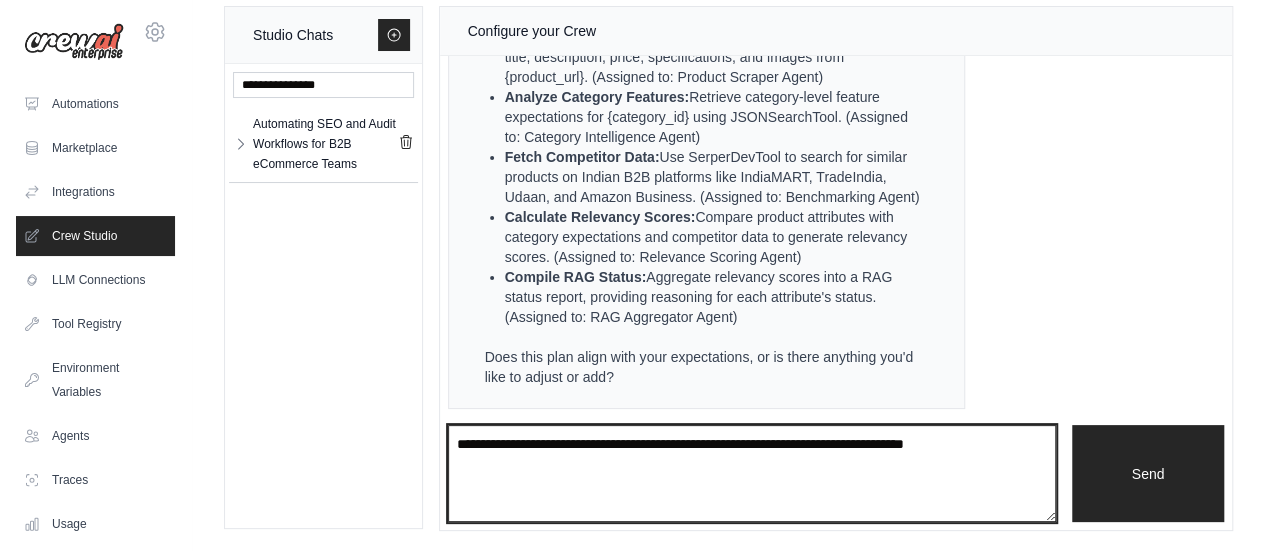 click at bounding box center (752, 473) 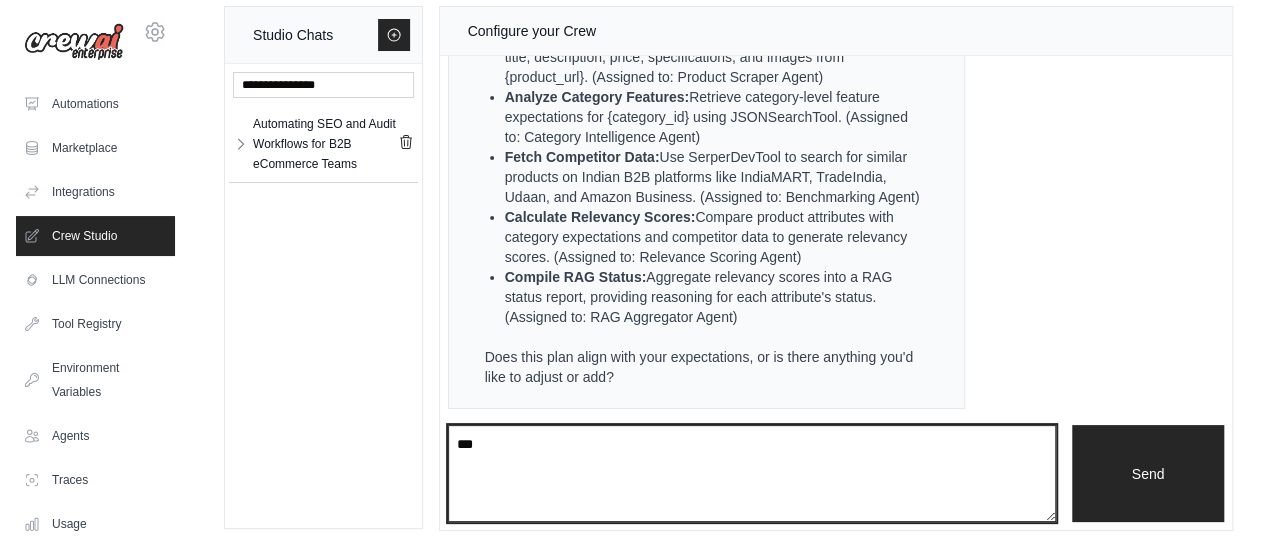type on "***" 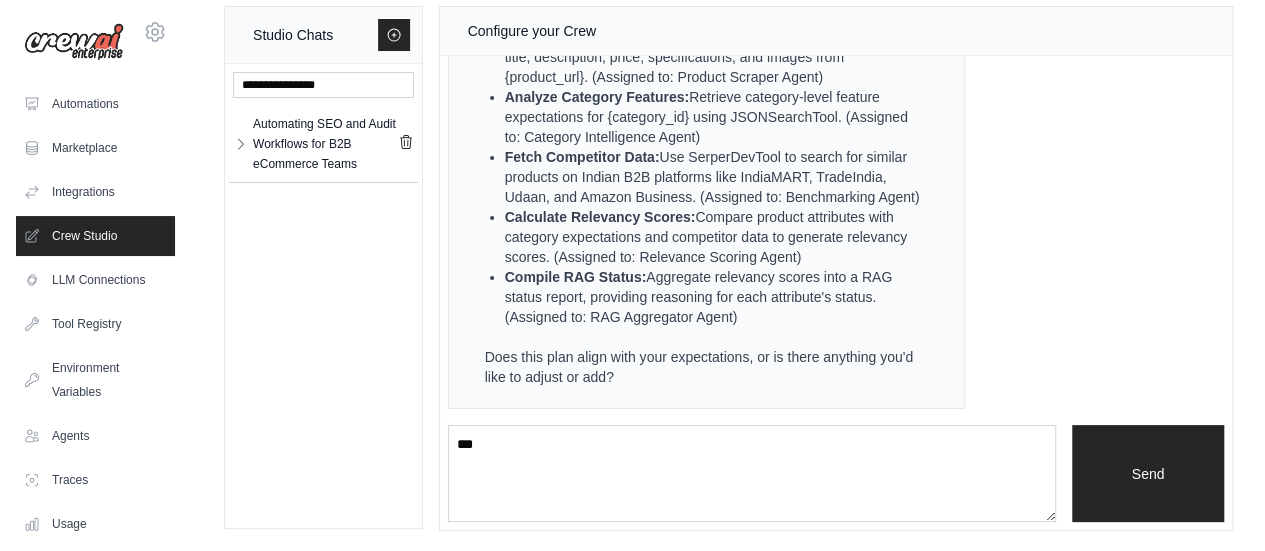 type 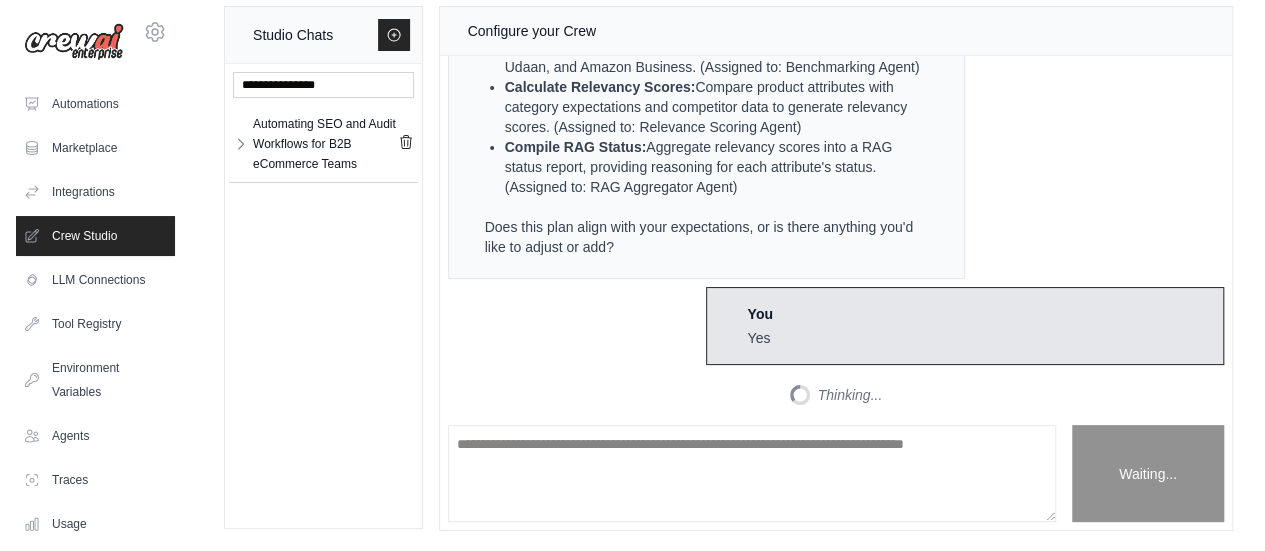 scroll, scrollTop: 4440, scrollLeft: 0, axis: vertical 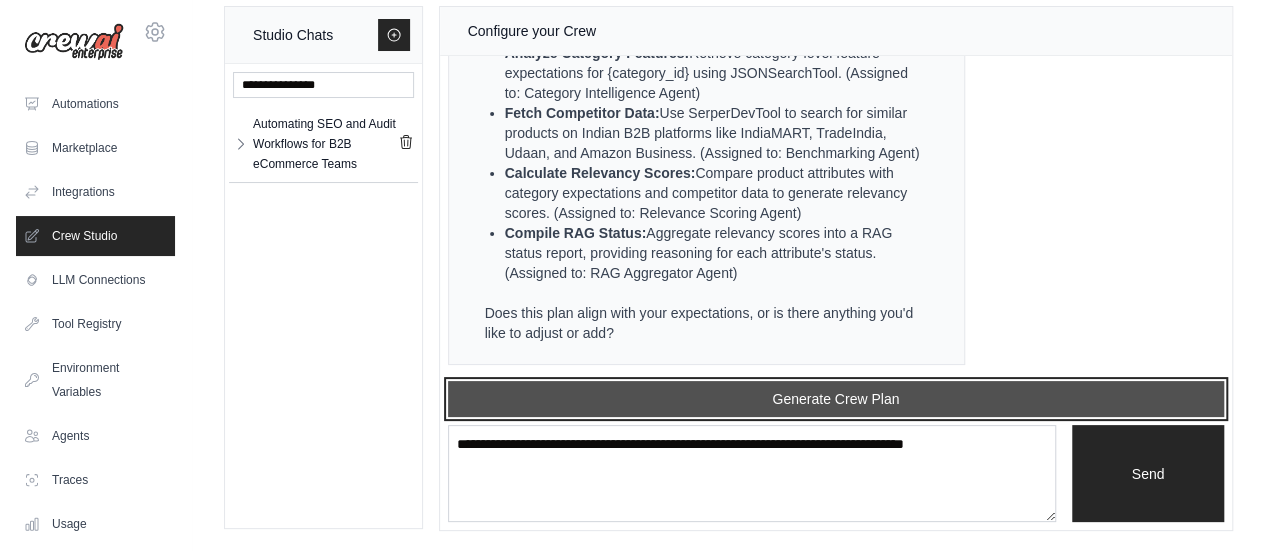 click on "Generate Crew Plan" at bounding box center [836, 399] 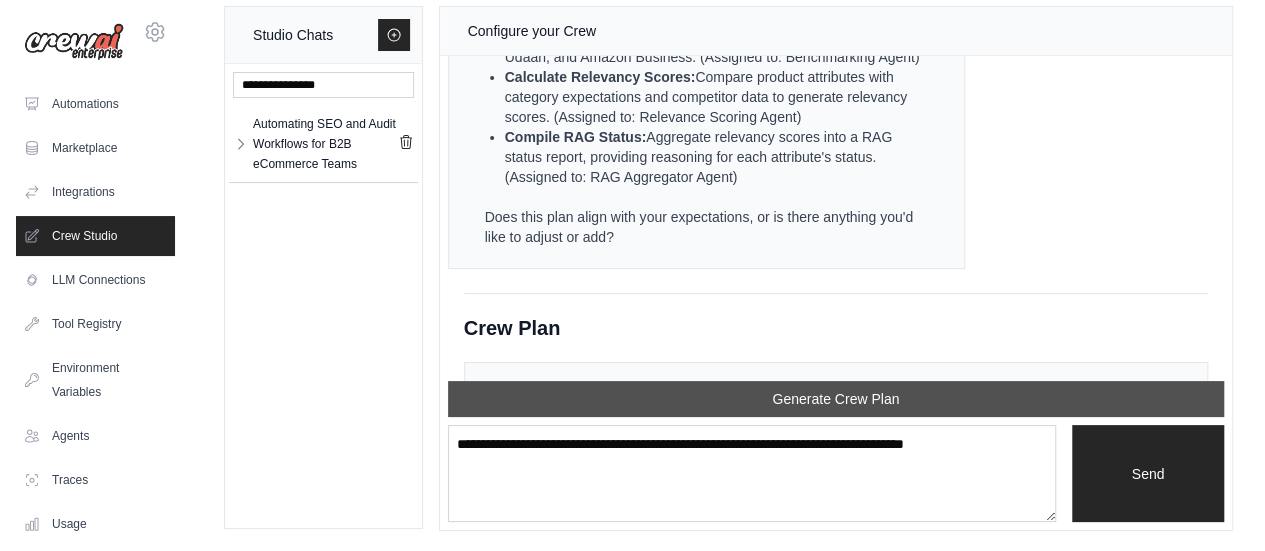 scroll, scrollTop: 5757, scrollLeft: 0, axis: vertical 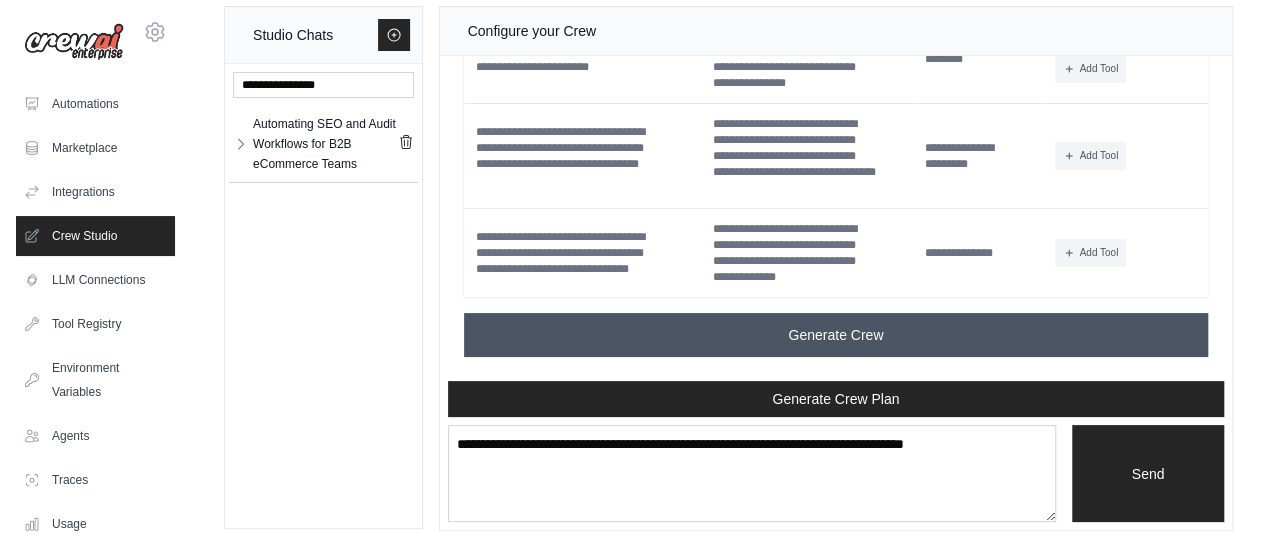click on "Generate Crew" at bounding box center [835, 335] 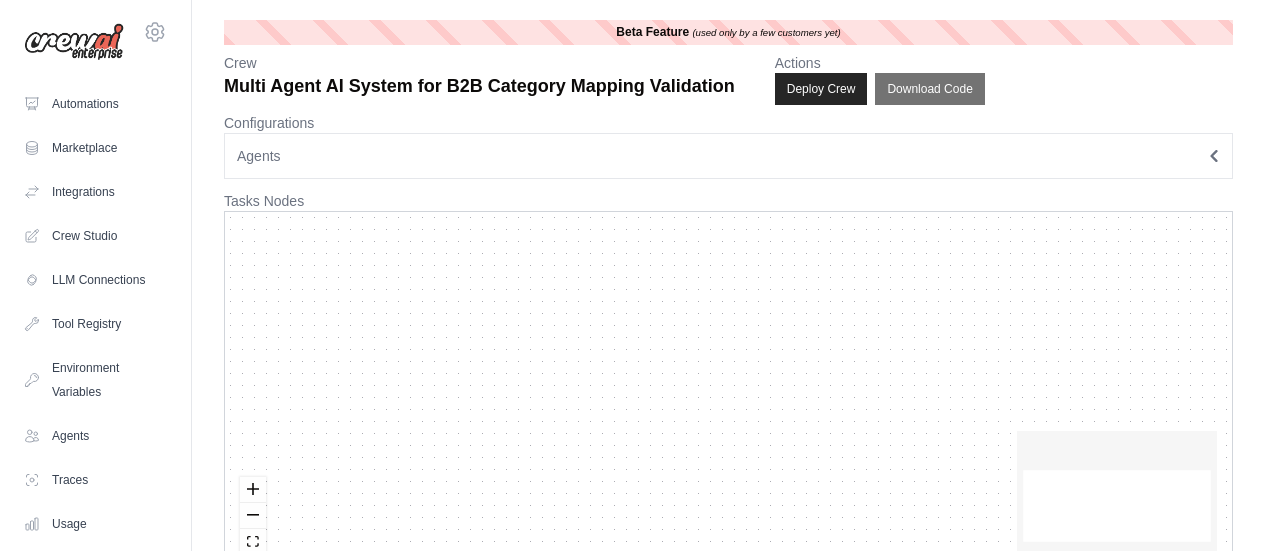 scroll, scrollTop: 0, scrollLeft: 0, axis: both 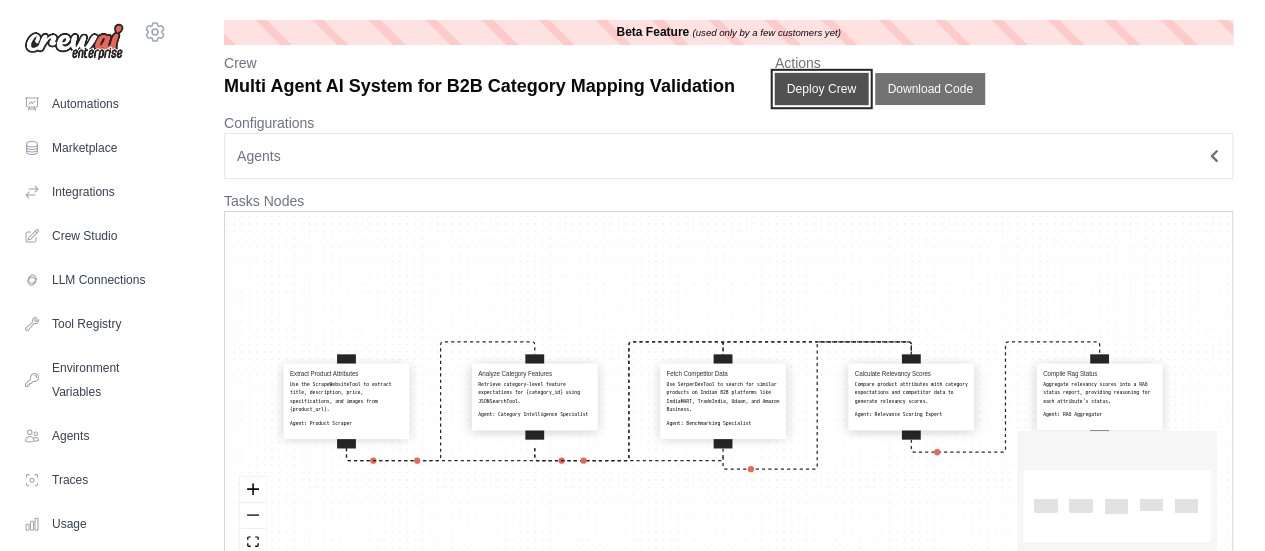 click on "Deploy Crew" at bounding box center [821, 89] 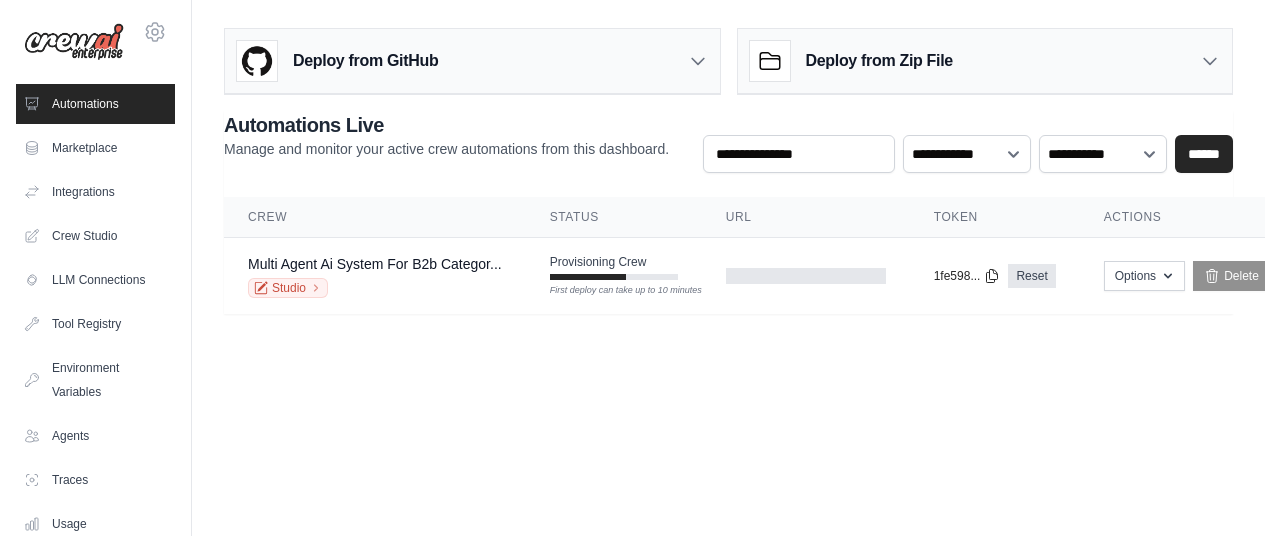 scroll, scrollTop: 0, scrollLeft: 0, axis: both 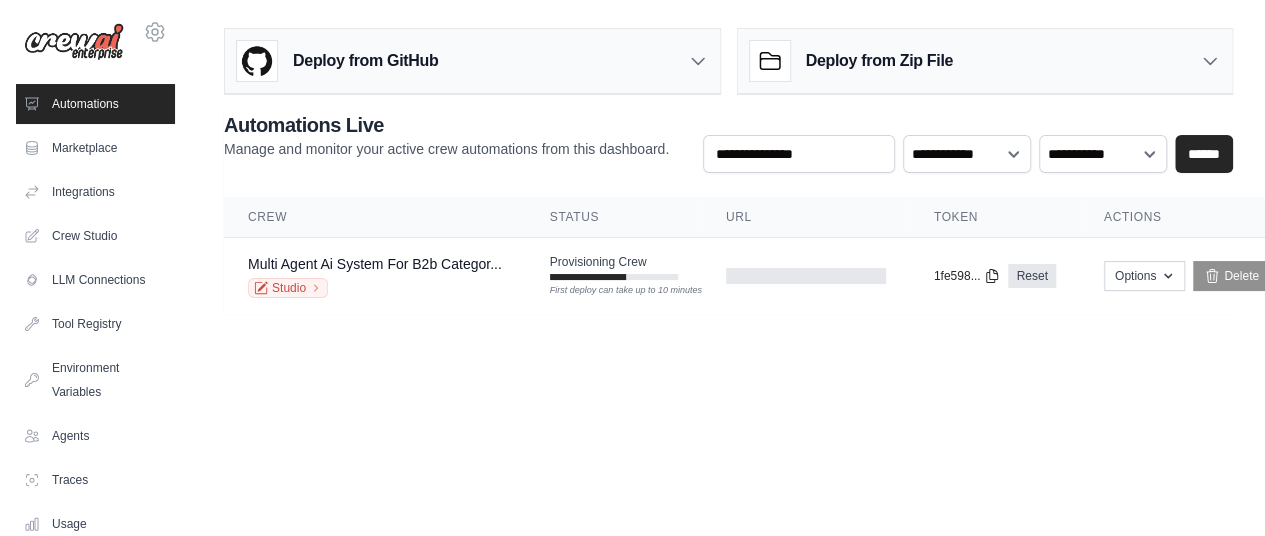 click on "[EMAIL]
Settings
Automations
Marketplace
Integrations
Documentation" at bounding box center (632, 268) 